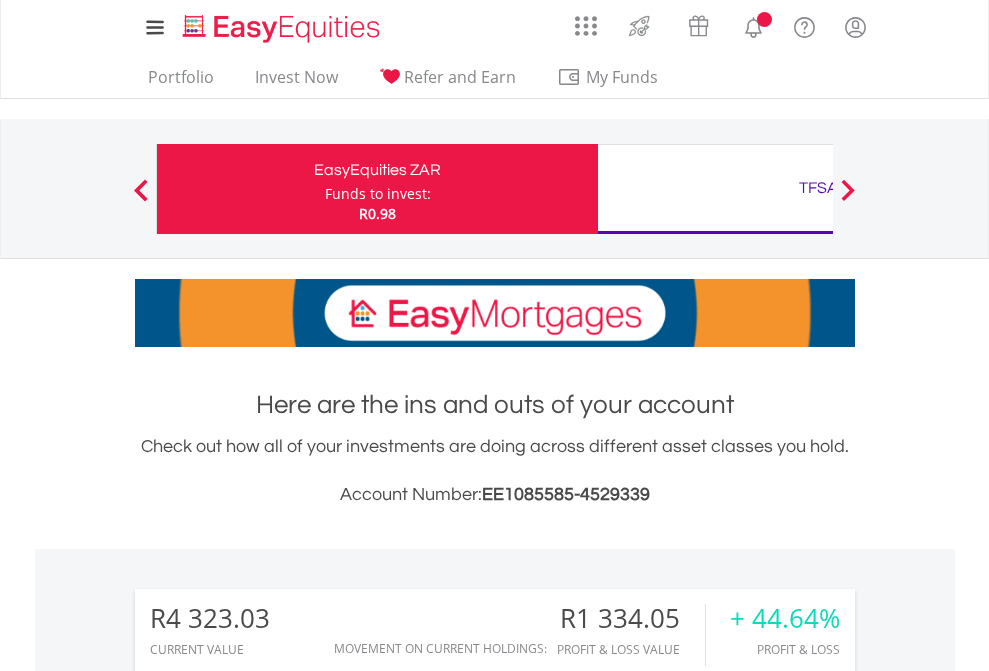 scroll, scrollTop: 0, scrollLeft: 0, axis: both 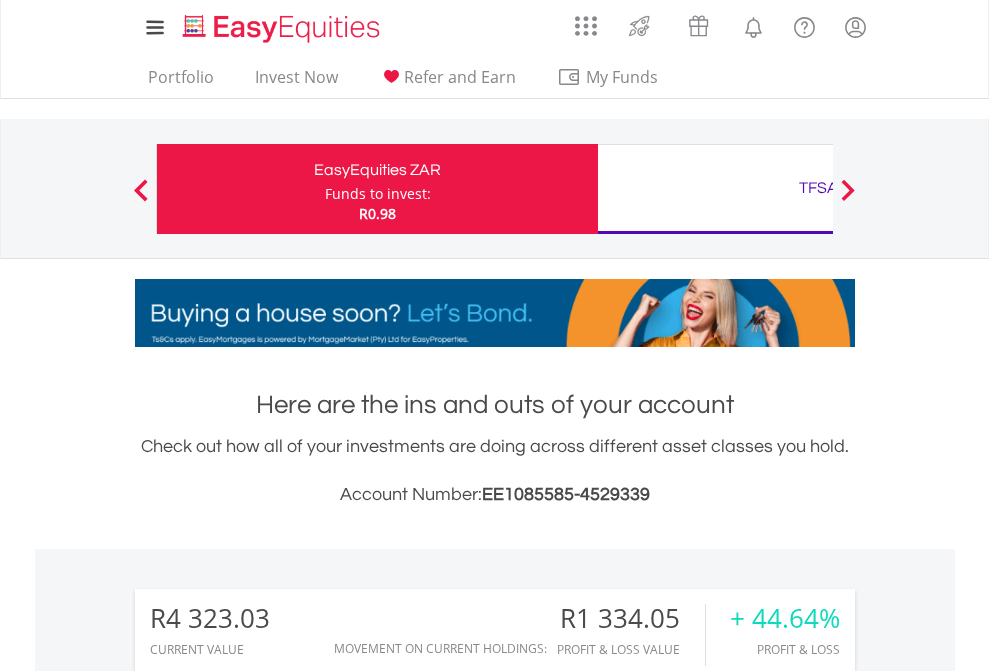 click on "Funds to invest:" at bounding box center [378, 194] 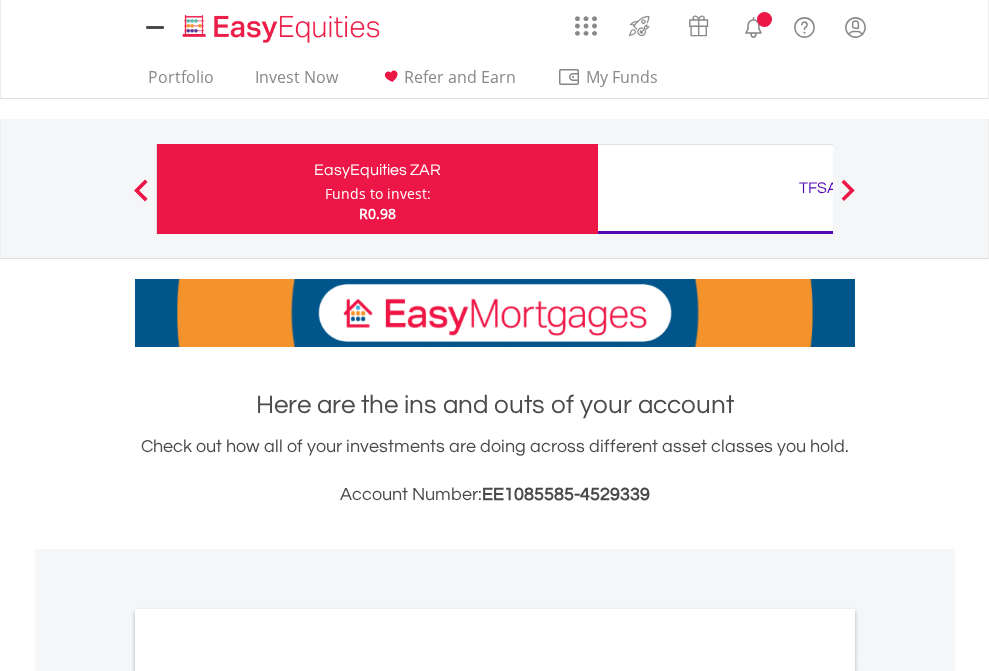 scroll, scrollTop: 0, scrollLeft: 0, axis: both 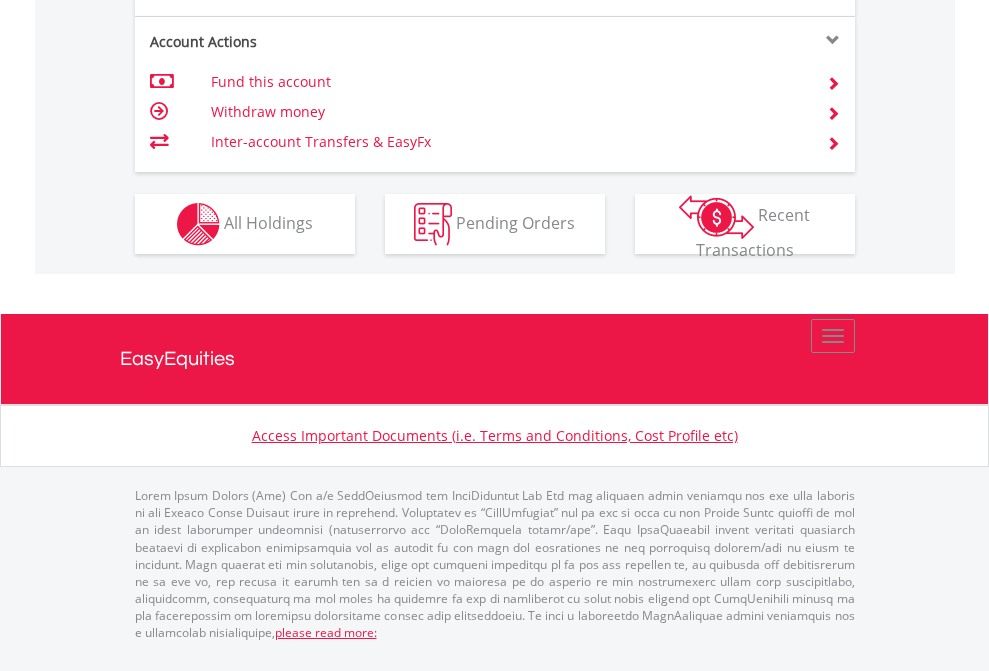 click on "Investment types" at bounding box center (706, -337) 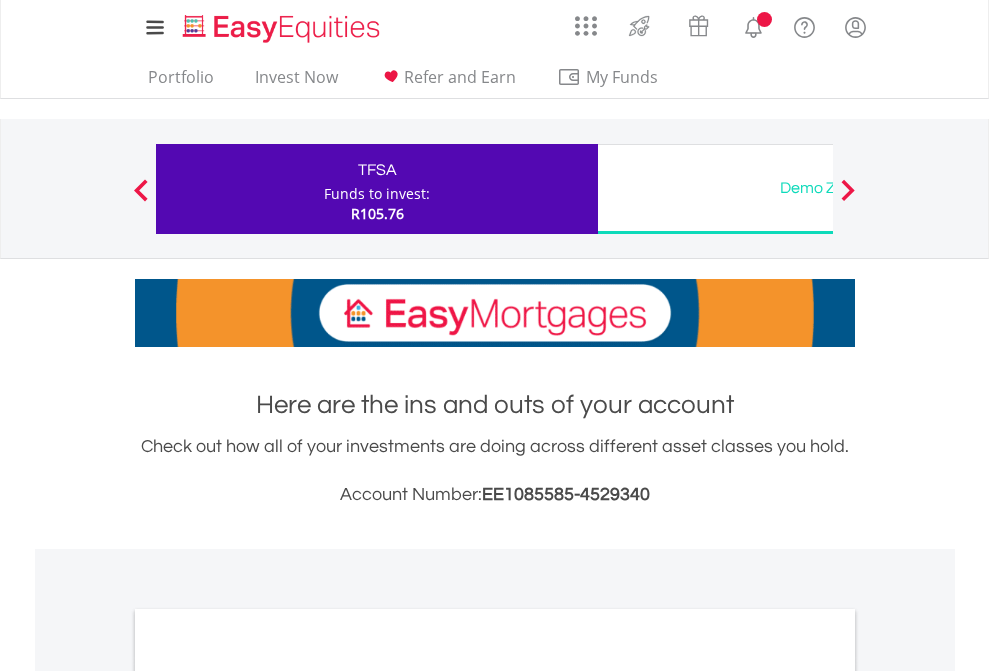 scroll, scrollTop: 0, scrollLeft: 0, axis: both 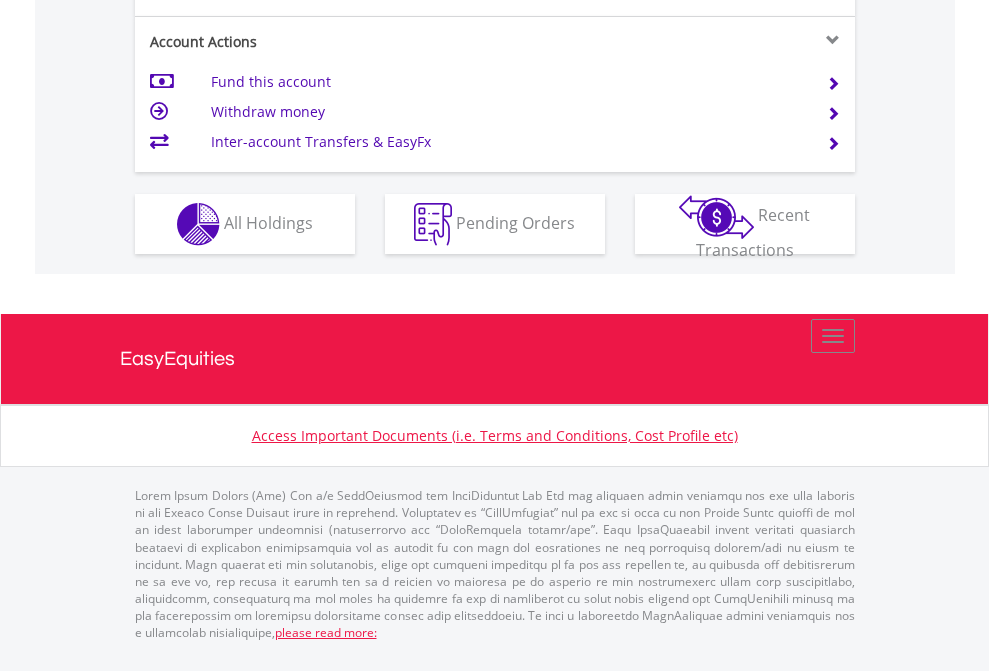 click on "Investment types" at bounding box center [706, -337] 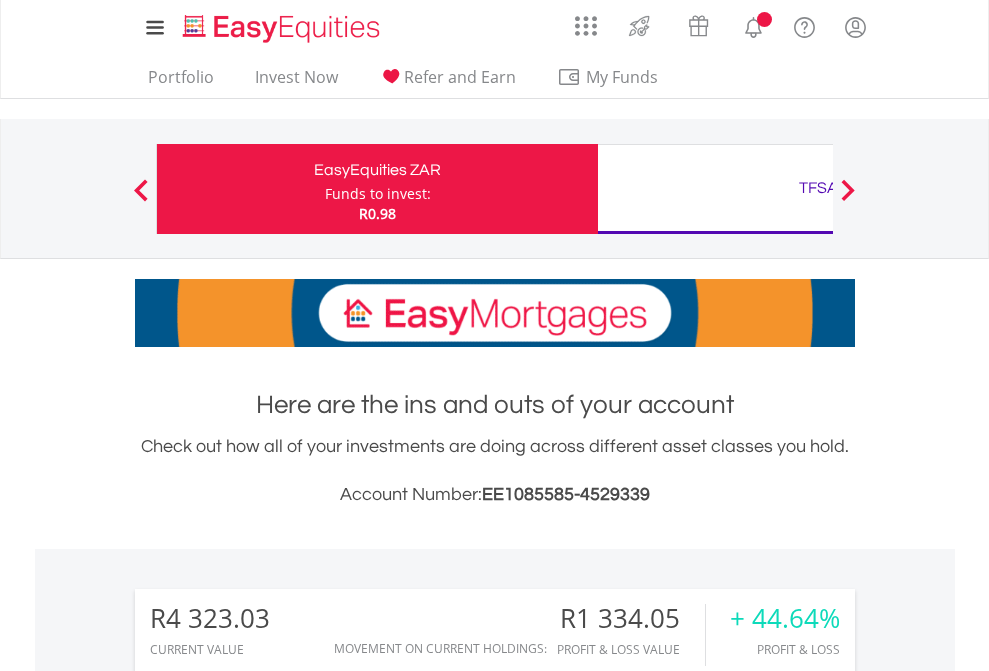 scroll, scrollTop: 0, scrollLeft: 0, axis: both 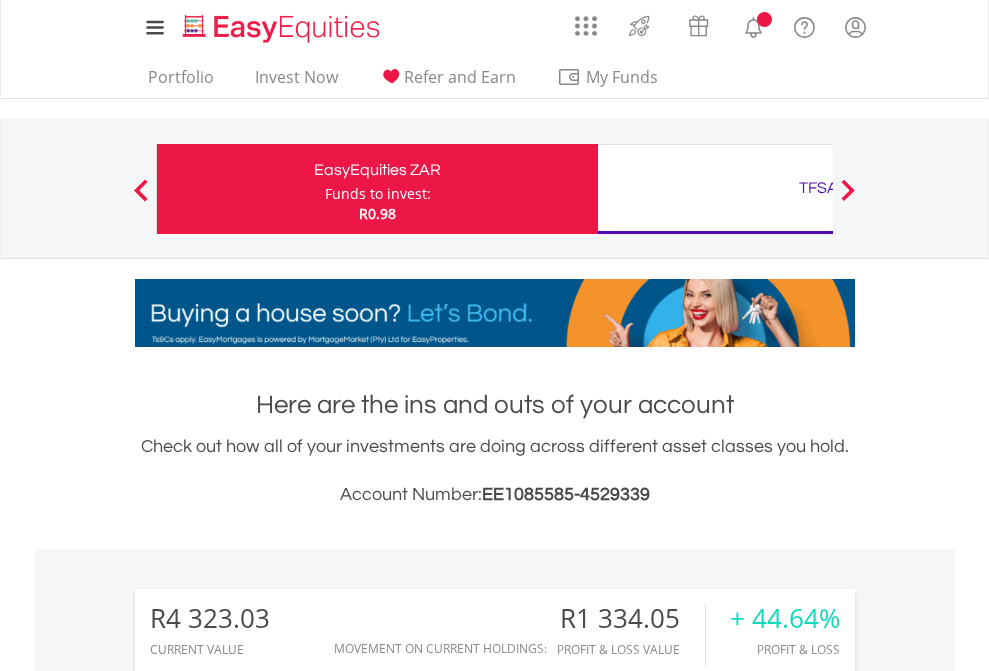 click on "All Holdings" at bounding box center (268, 1466) 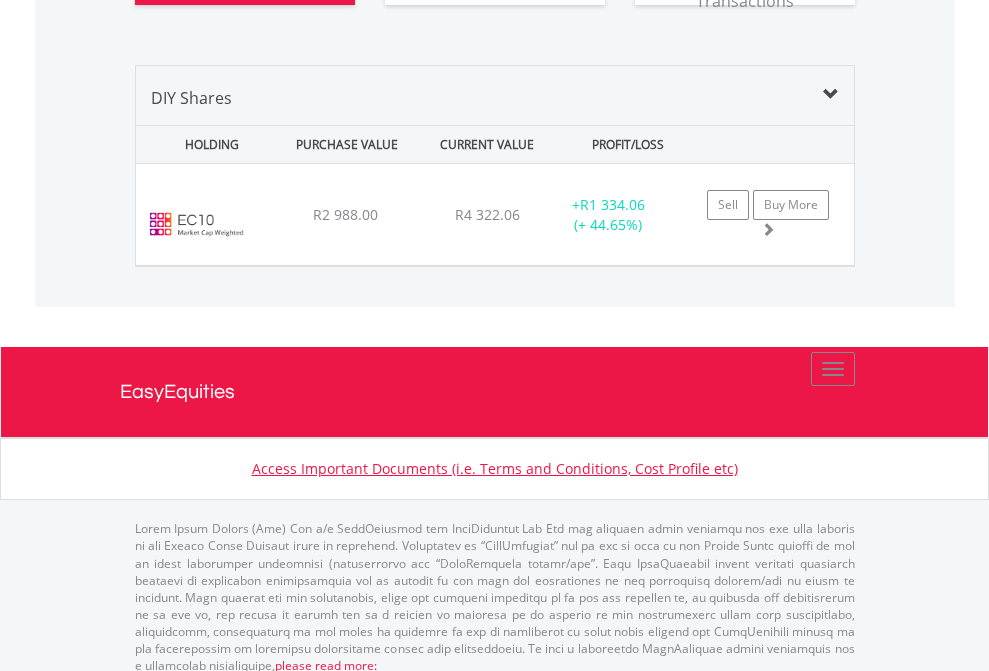 scroll, scrollTop: 2224, scrollLeft: 0, axis: vertical 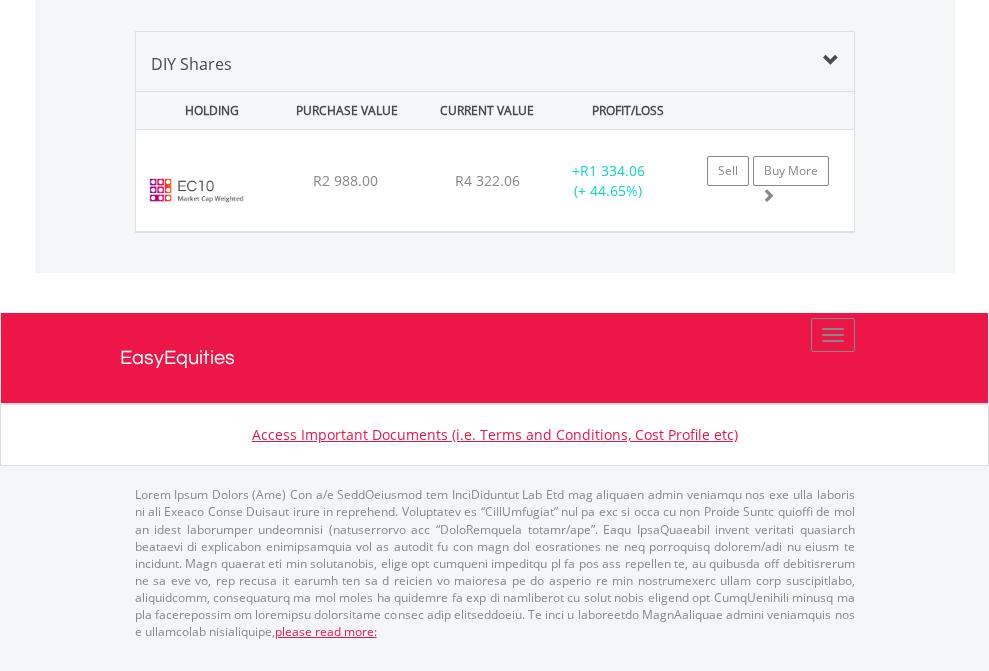 click on "TFSA" at bounding box center (818, -1339) 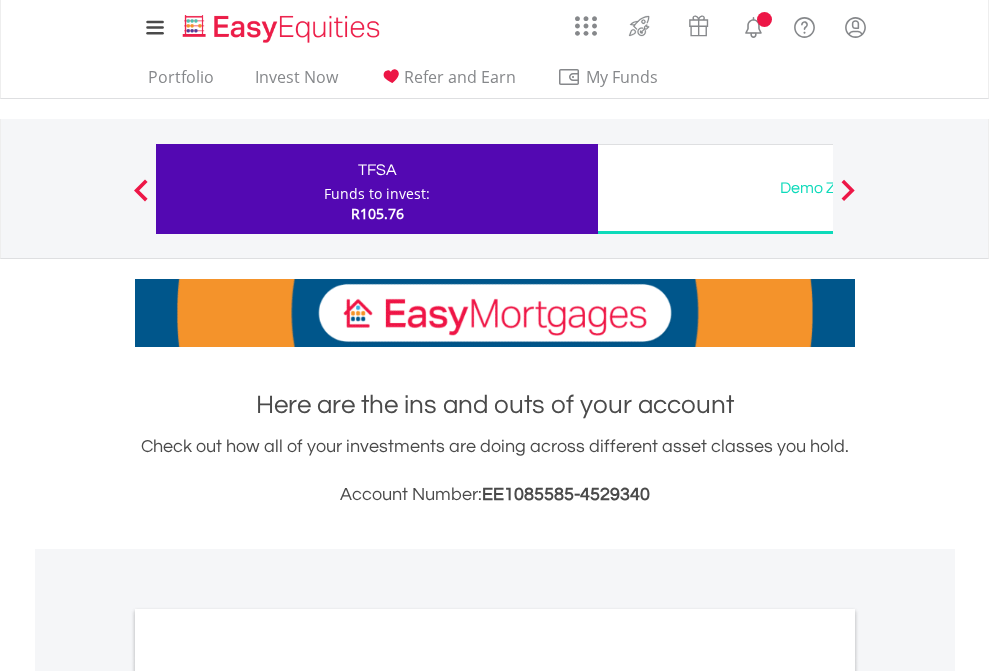 scroll, scrollTop: 0, scrollLeft: 0, axis: both 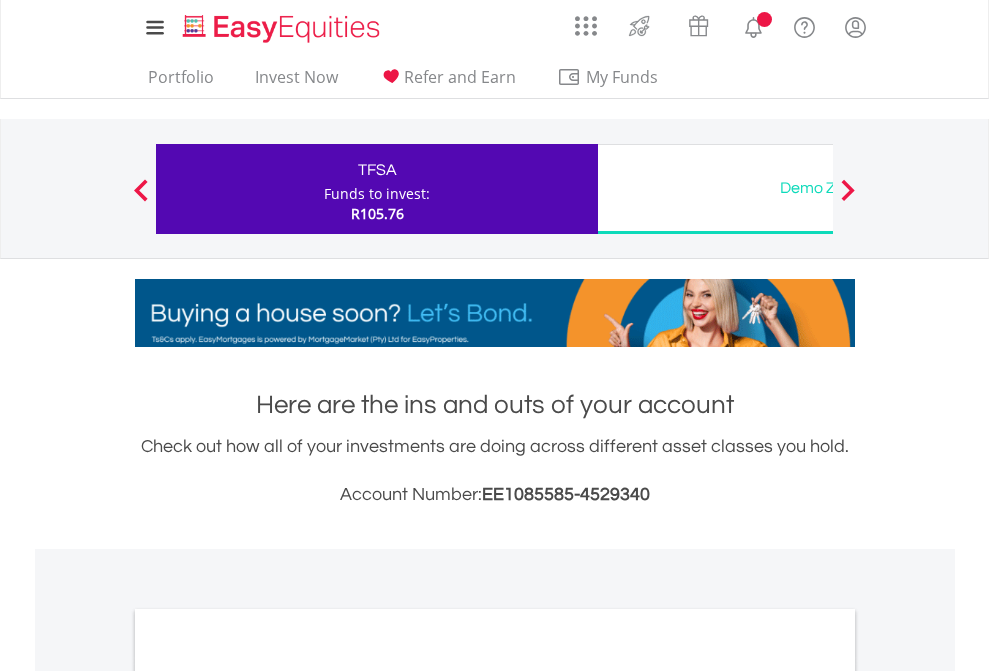 click on "All Holdings" at bounding box center (268, 1096) 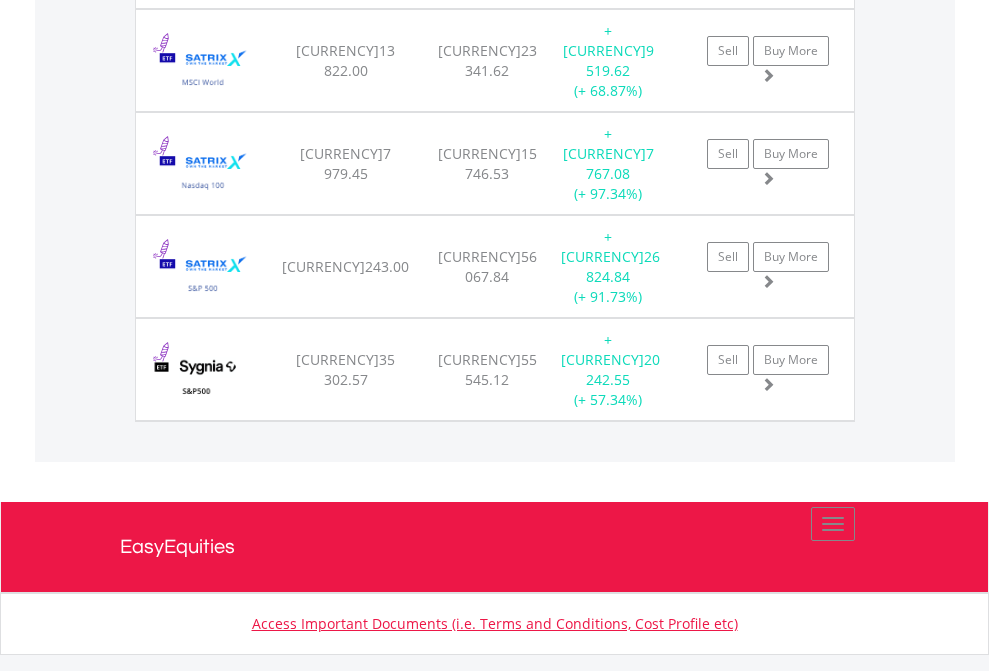 scroll, scrollTop: 2305, scrollLeft: 0, axis: vertical 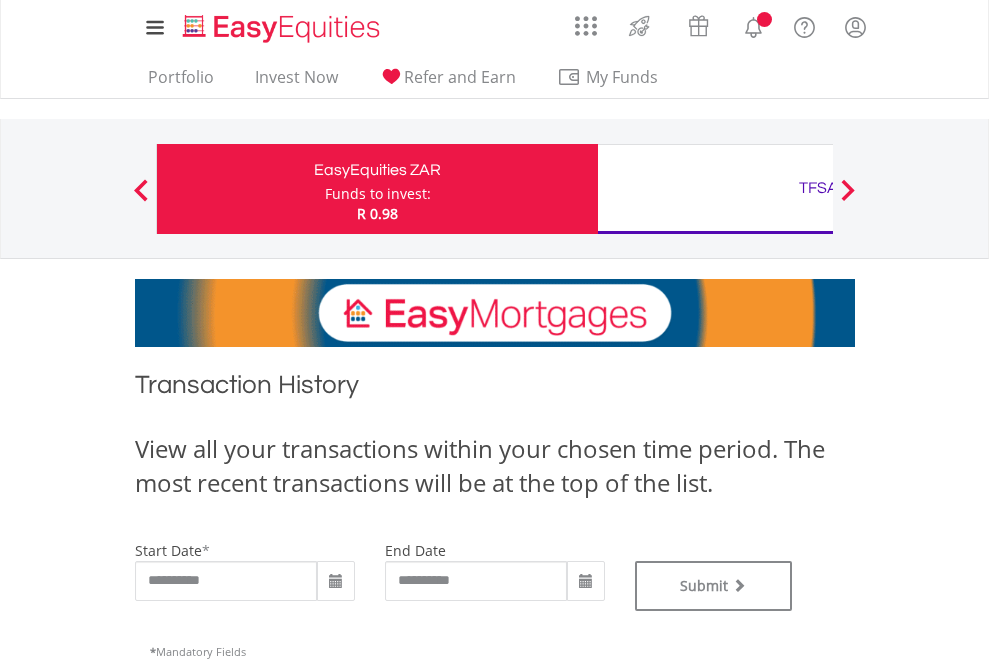type on "**********" 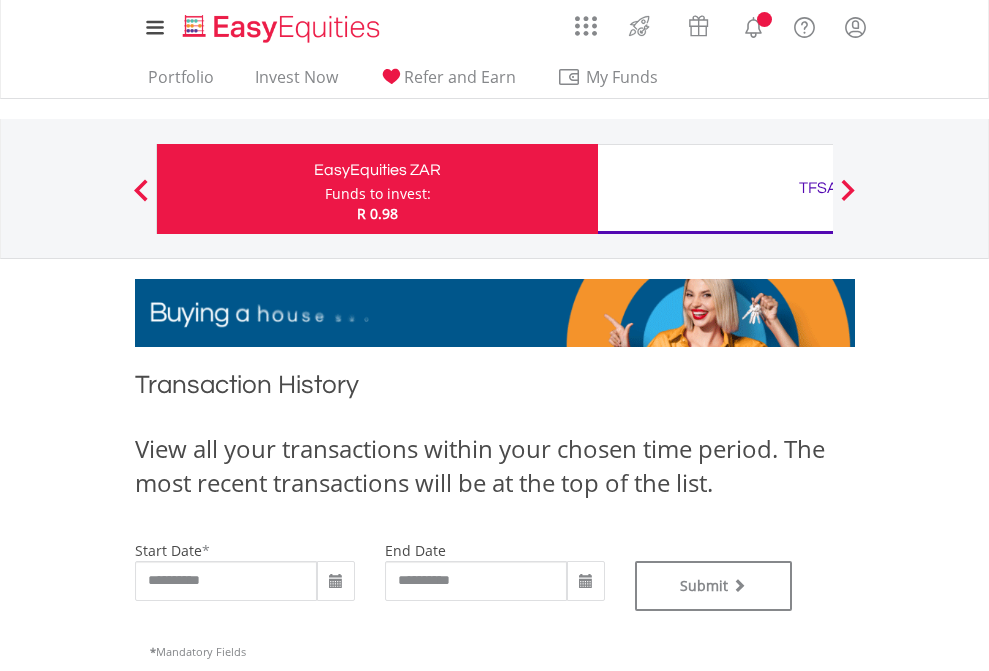 type on "**********" 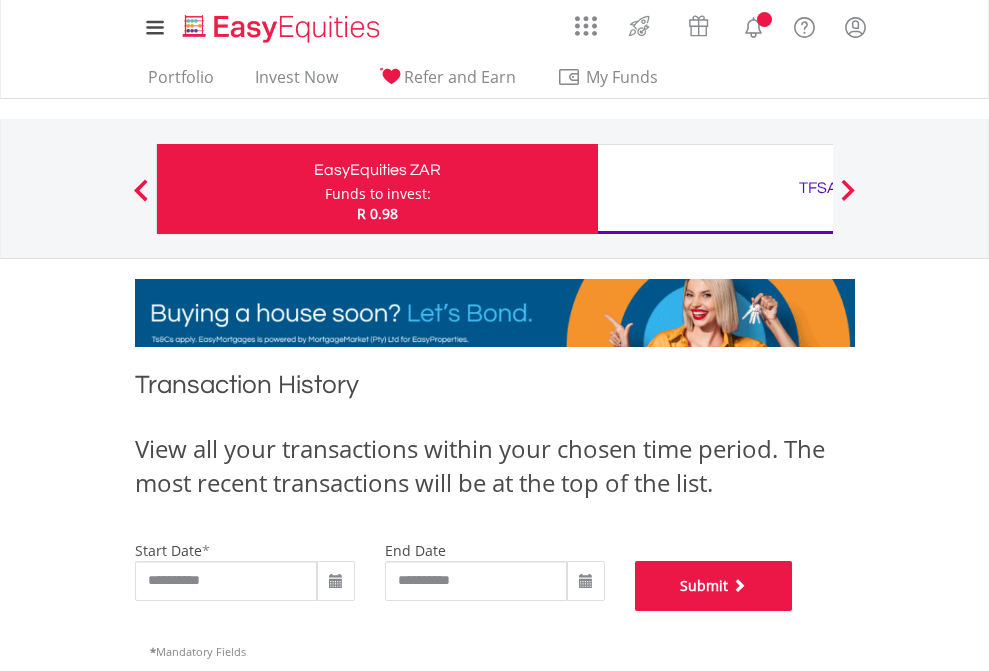 click on "Submit" at bounding box center [714, 586] 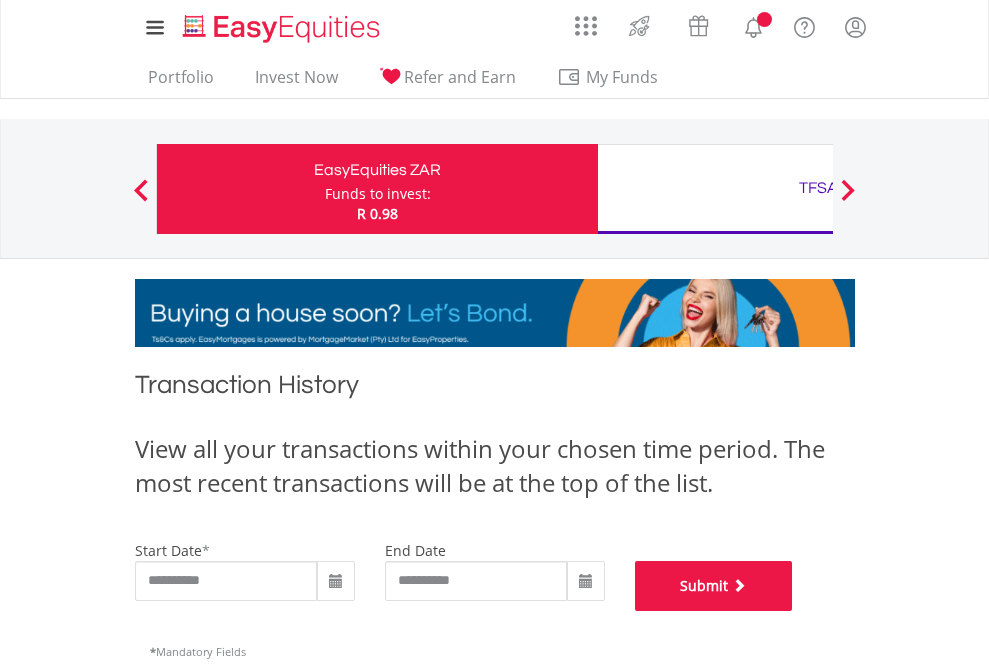 scroll, scrollTop: 811, scrollLeft: 0, axis: vertical 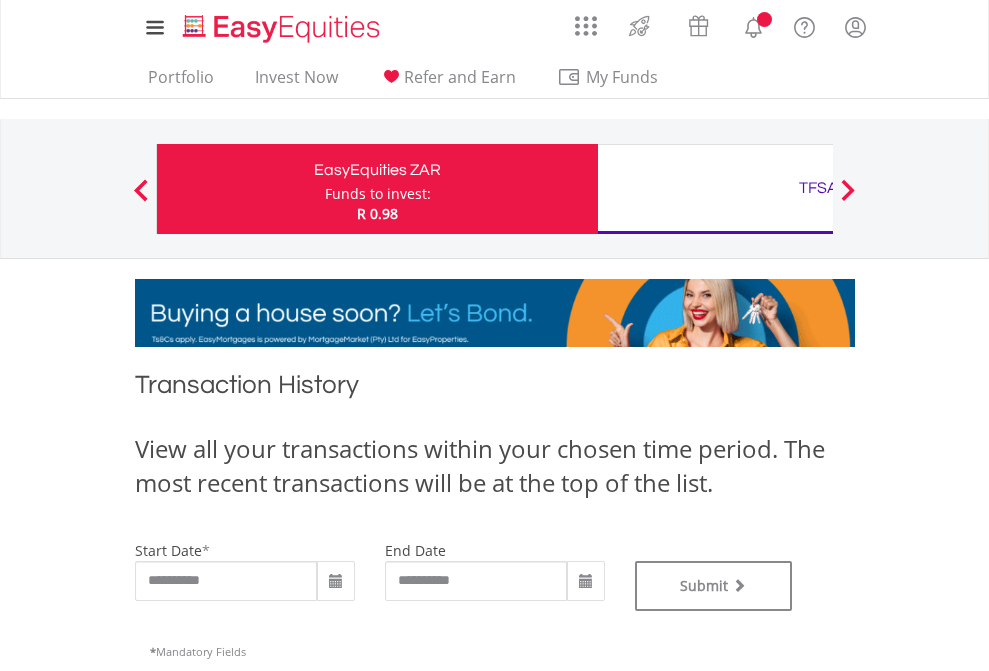 click on "TFSA" at bounding box center [818, 188] 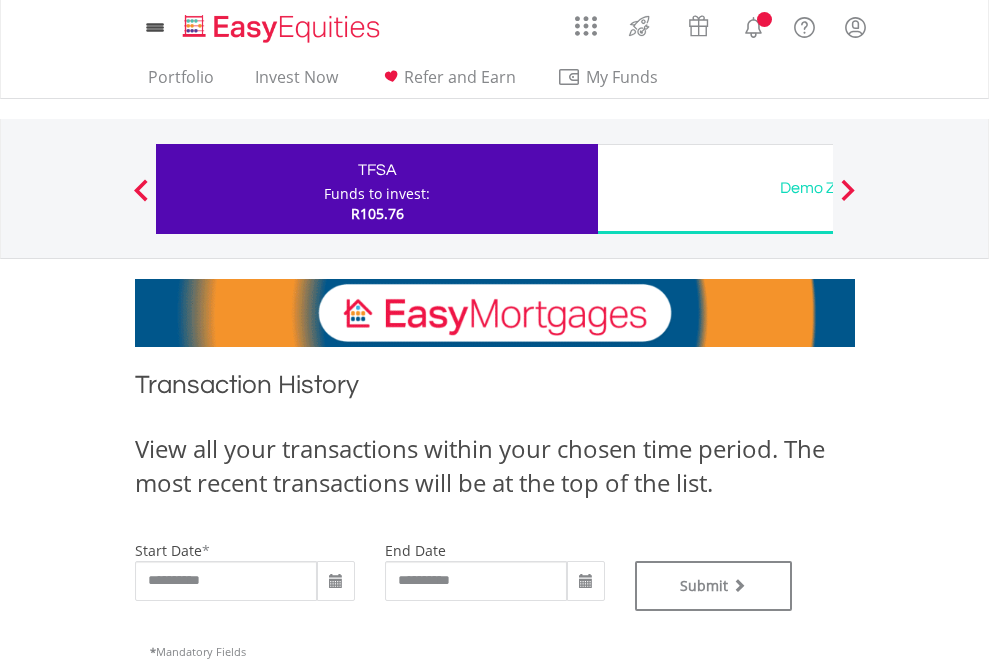 scroll, scrollTop: 0, scrollLeft: 0, axis: both 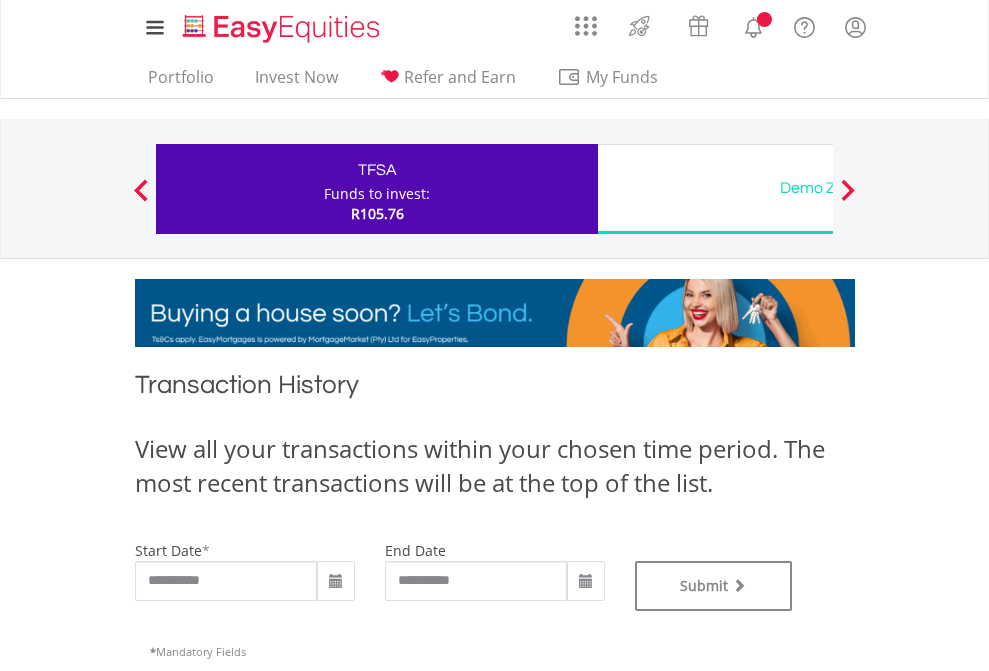 type on "**********" 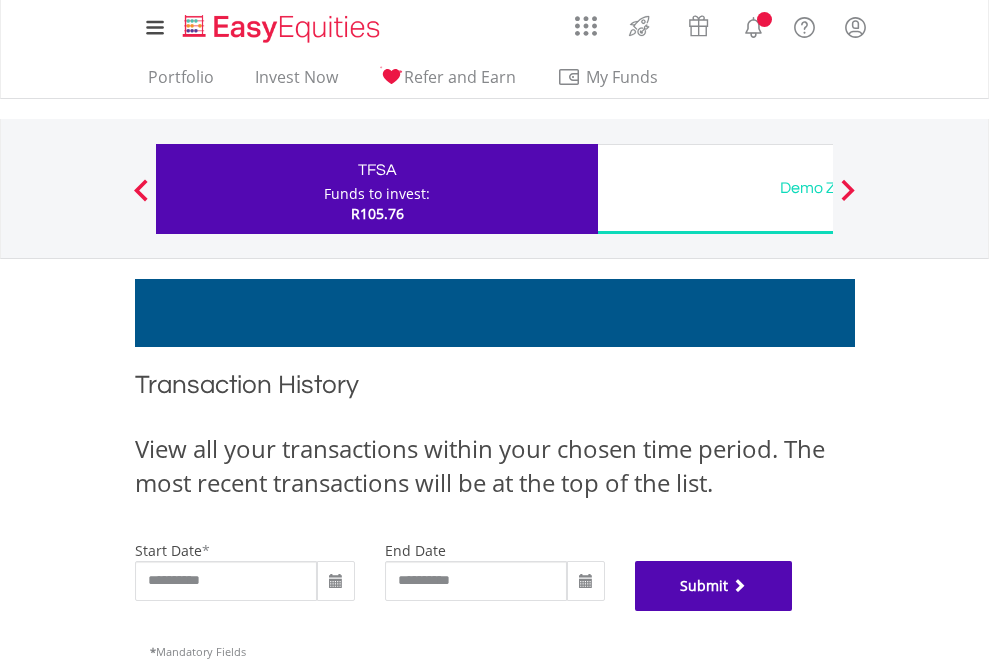 click on "Submit" at bounding box center (714, 586) 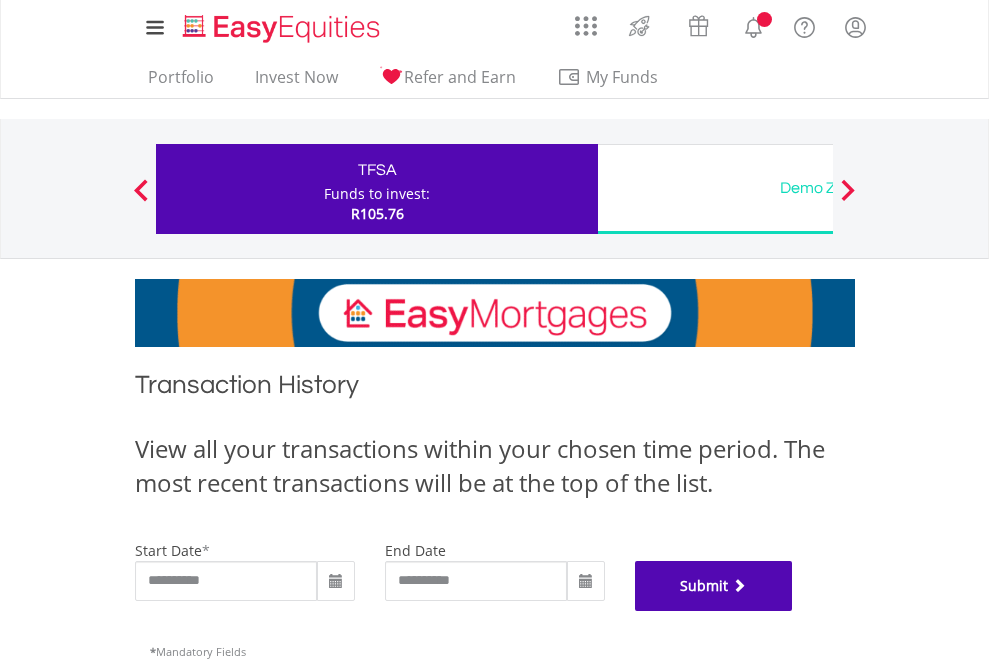 scroll, scrollTop: 811, scrollLeft: 0, axis: vertical 